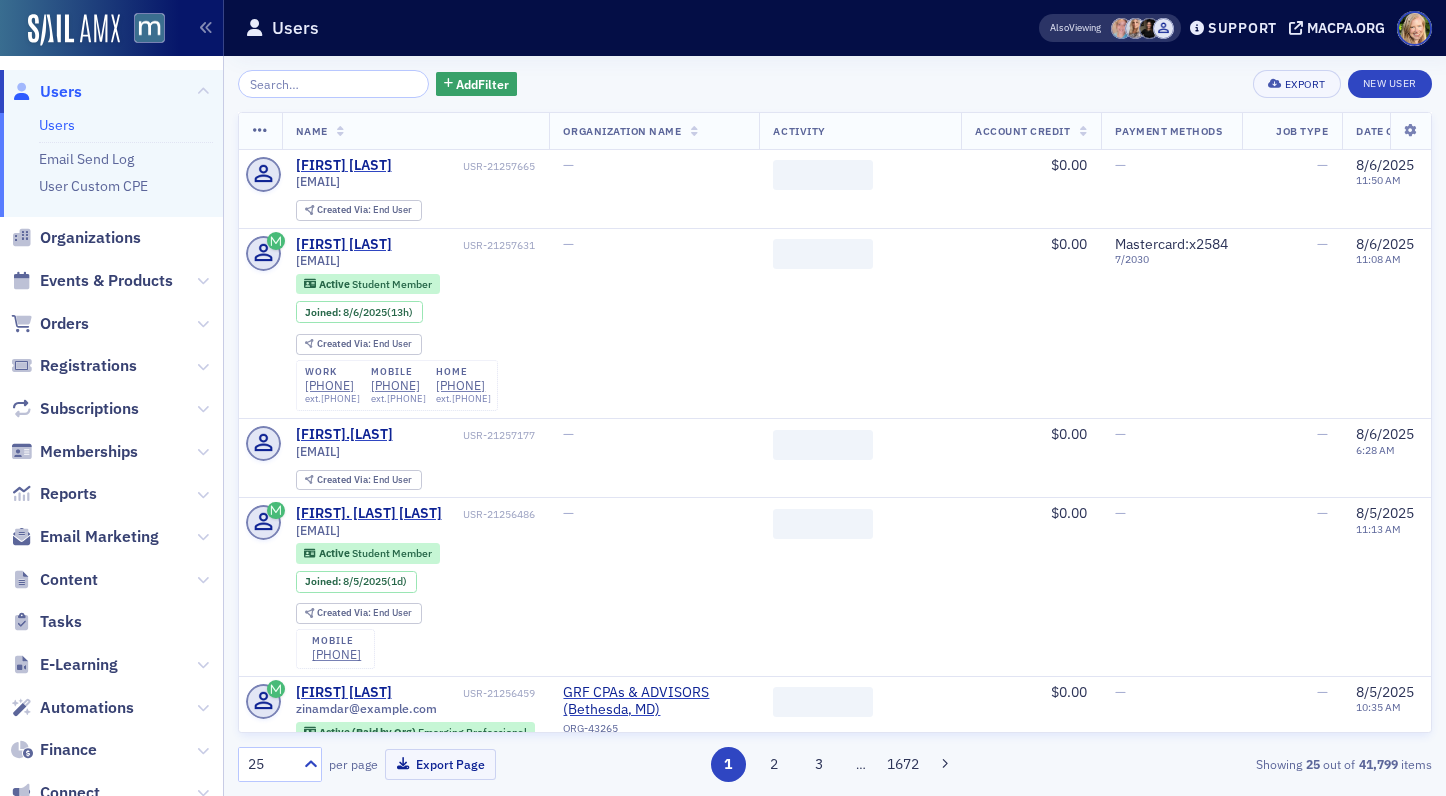scroll, scrollTop: 0, scrollLeft: 0, axis: both 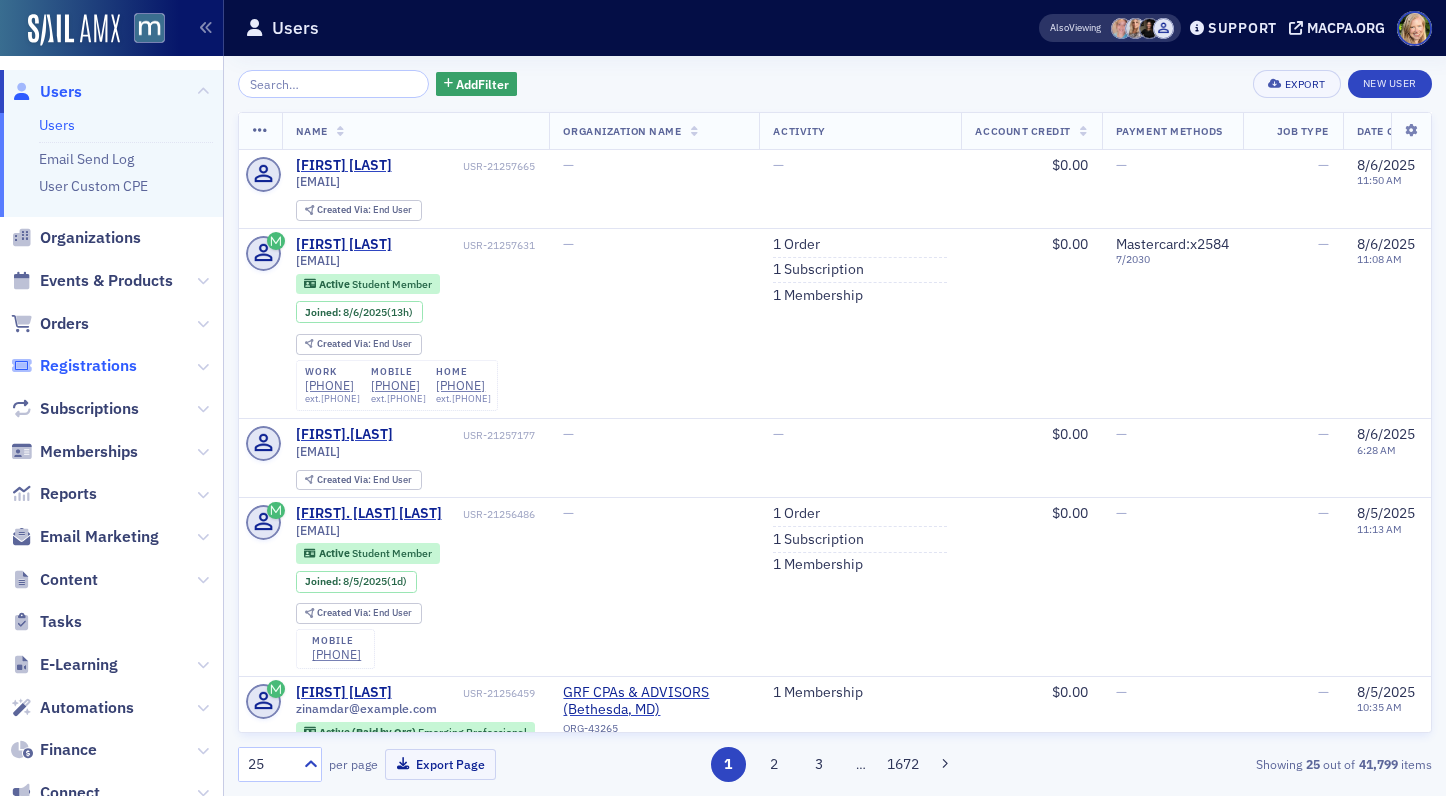 click on "Registrations" 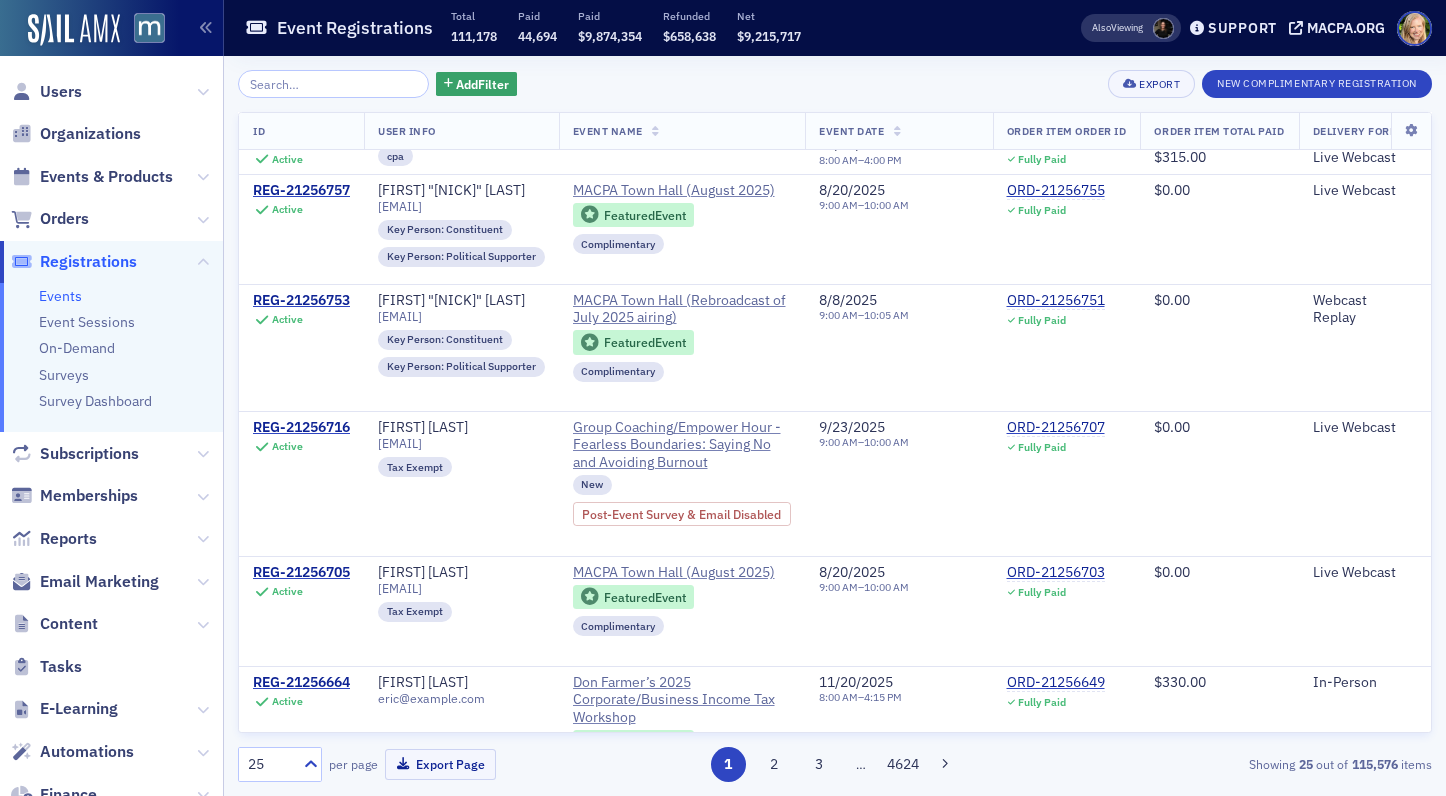 scroll, scrollTop: 1548, scrollLeft: 0, axis: vertical 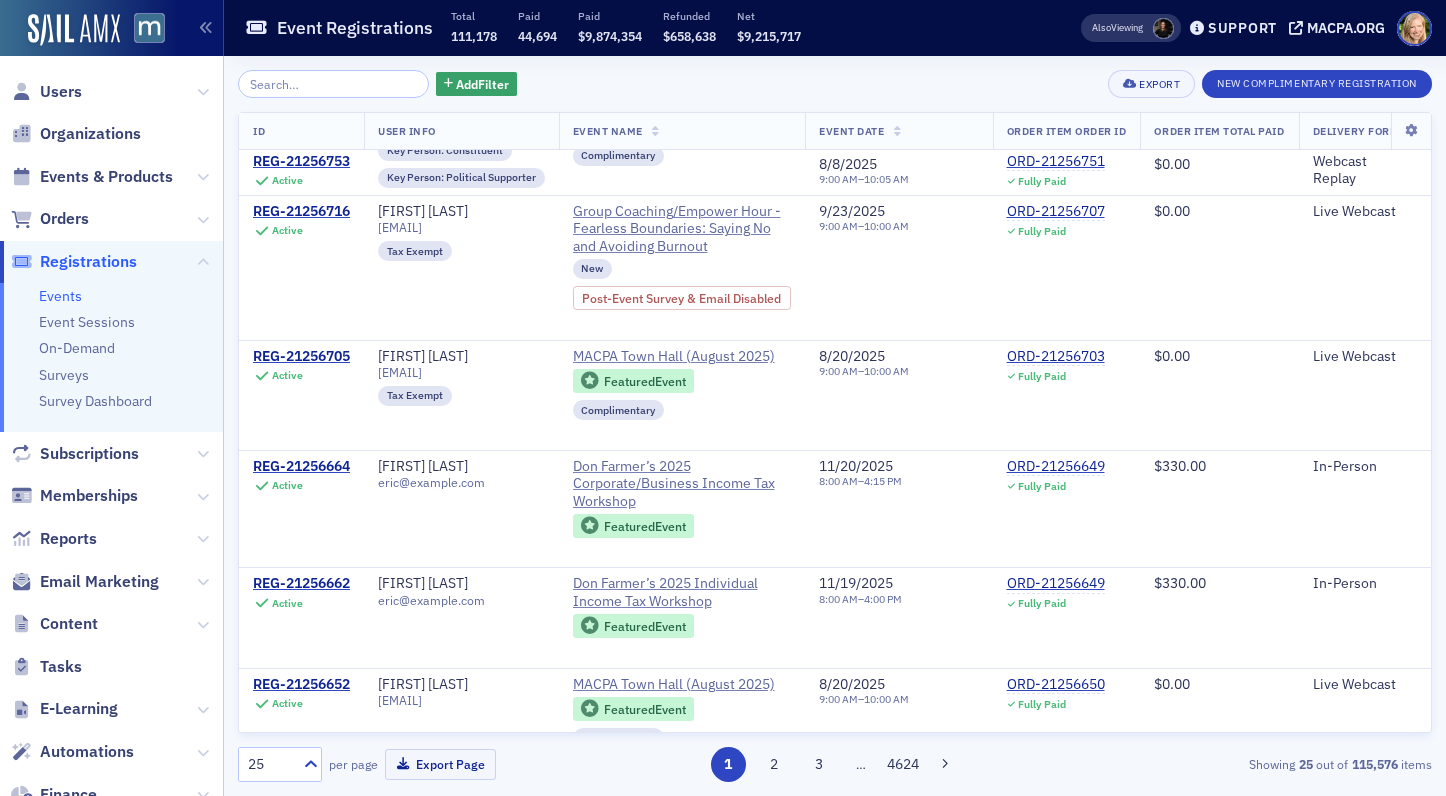 click 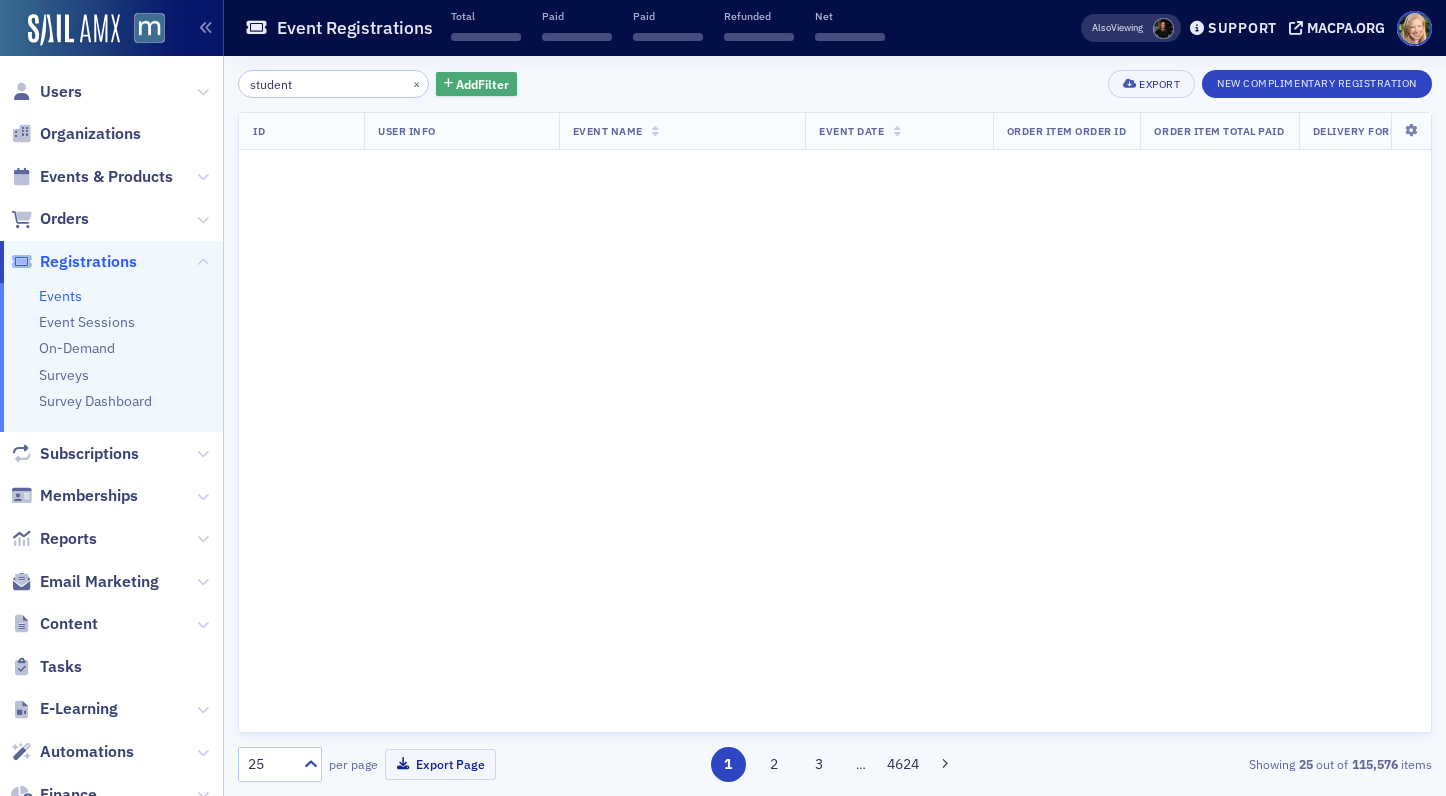 type on "student" 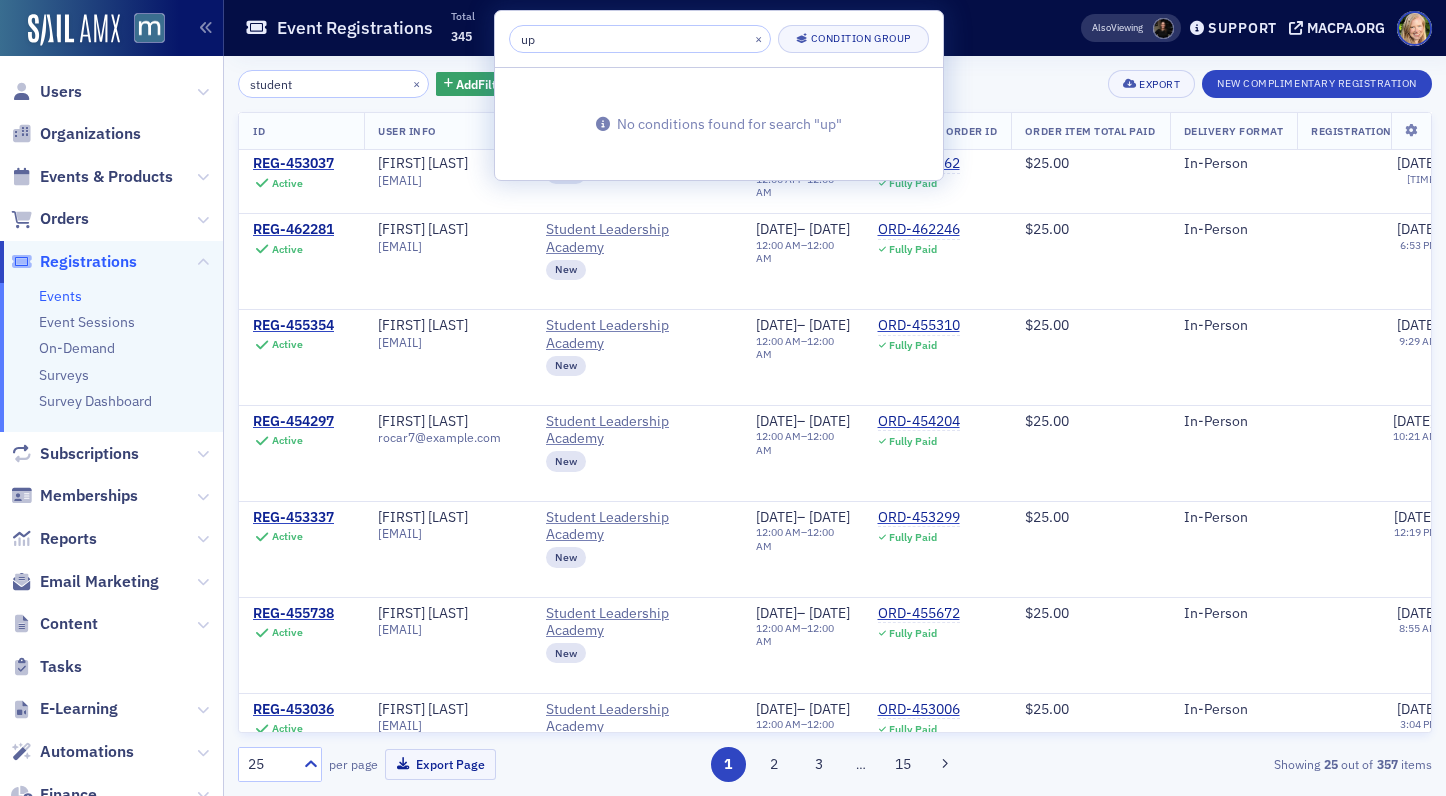 type on "u" 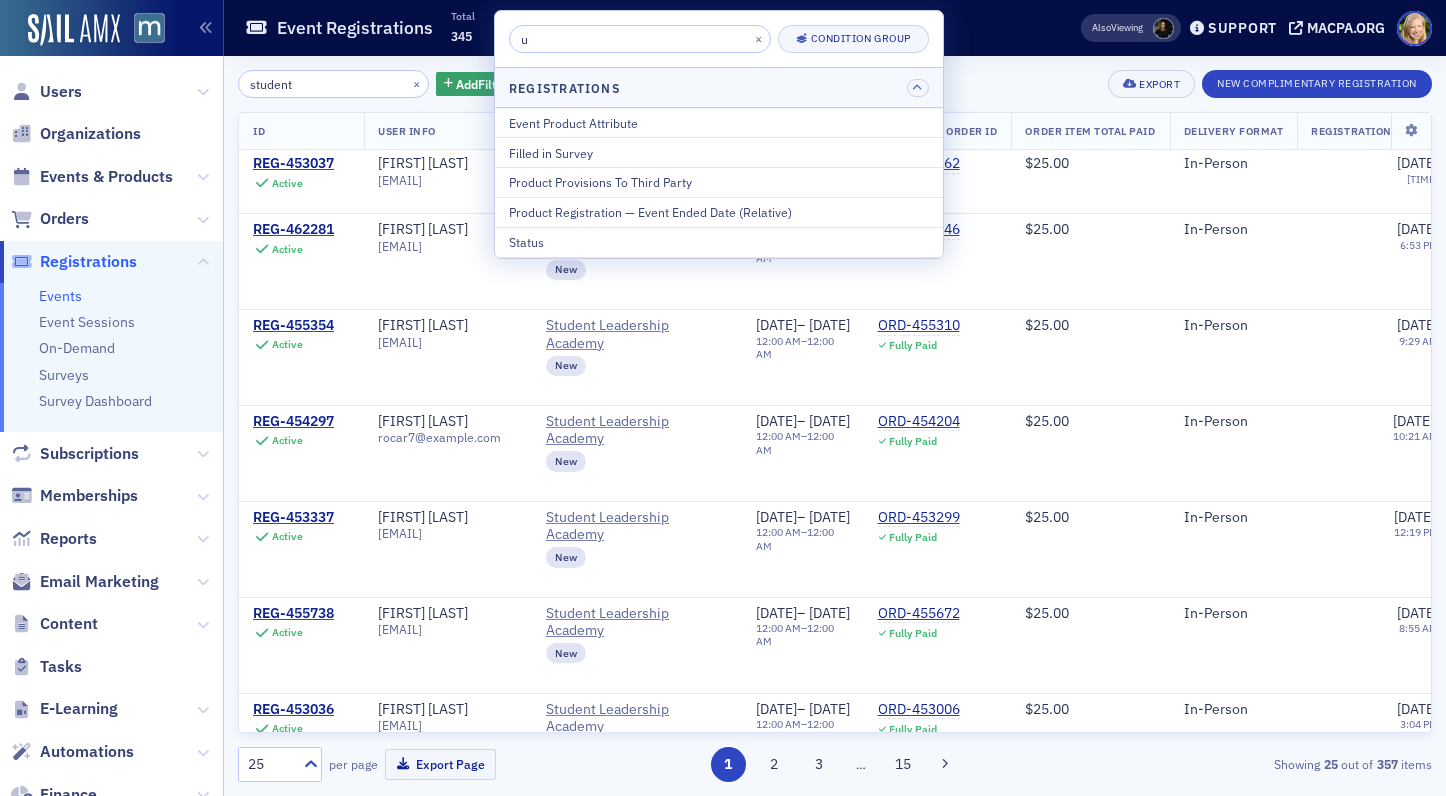 type 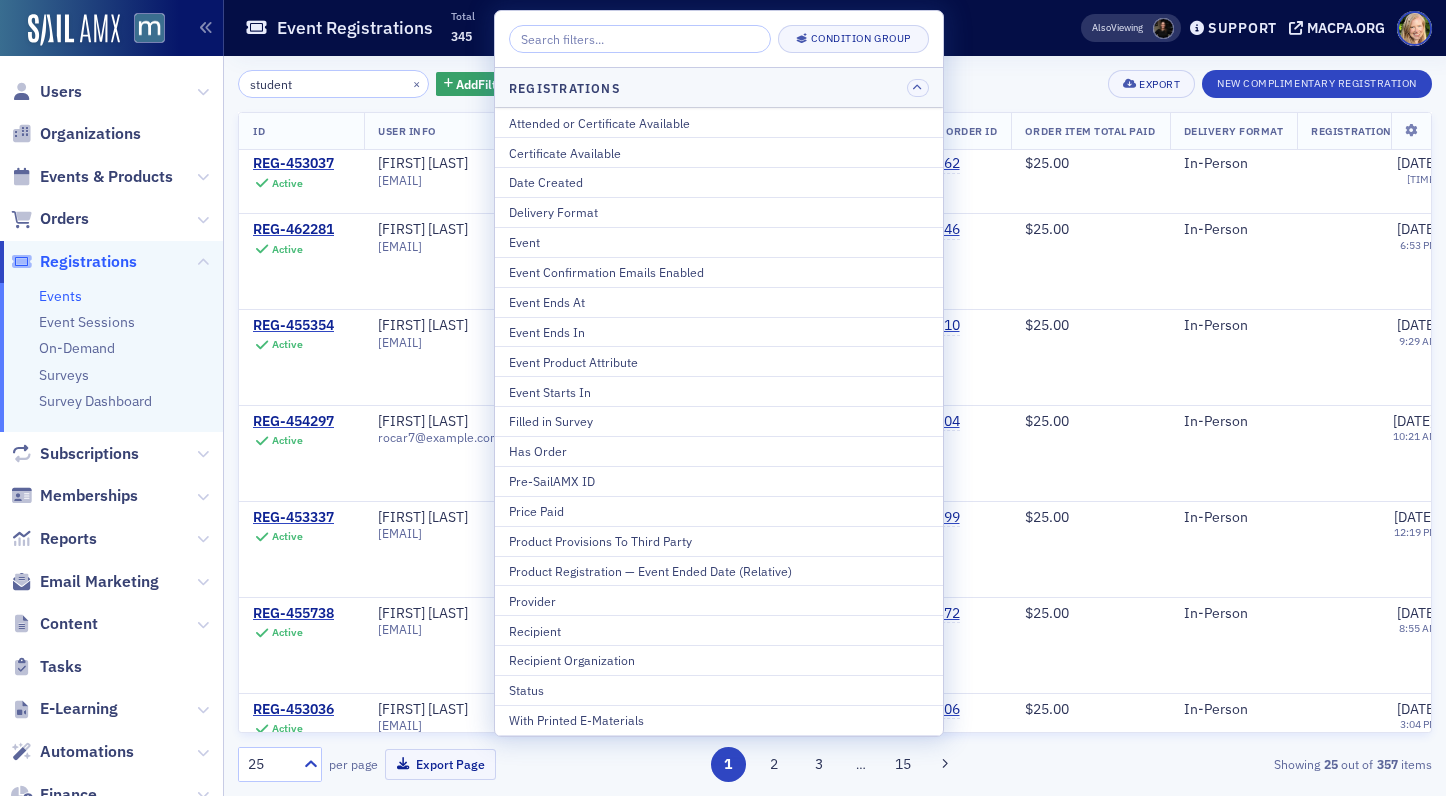 click on "student × Add  Filter Export New Complimentary Registration" 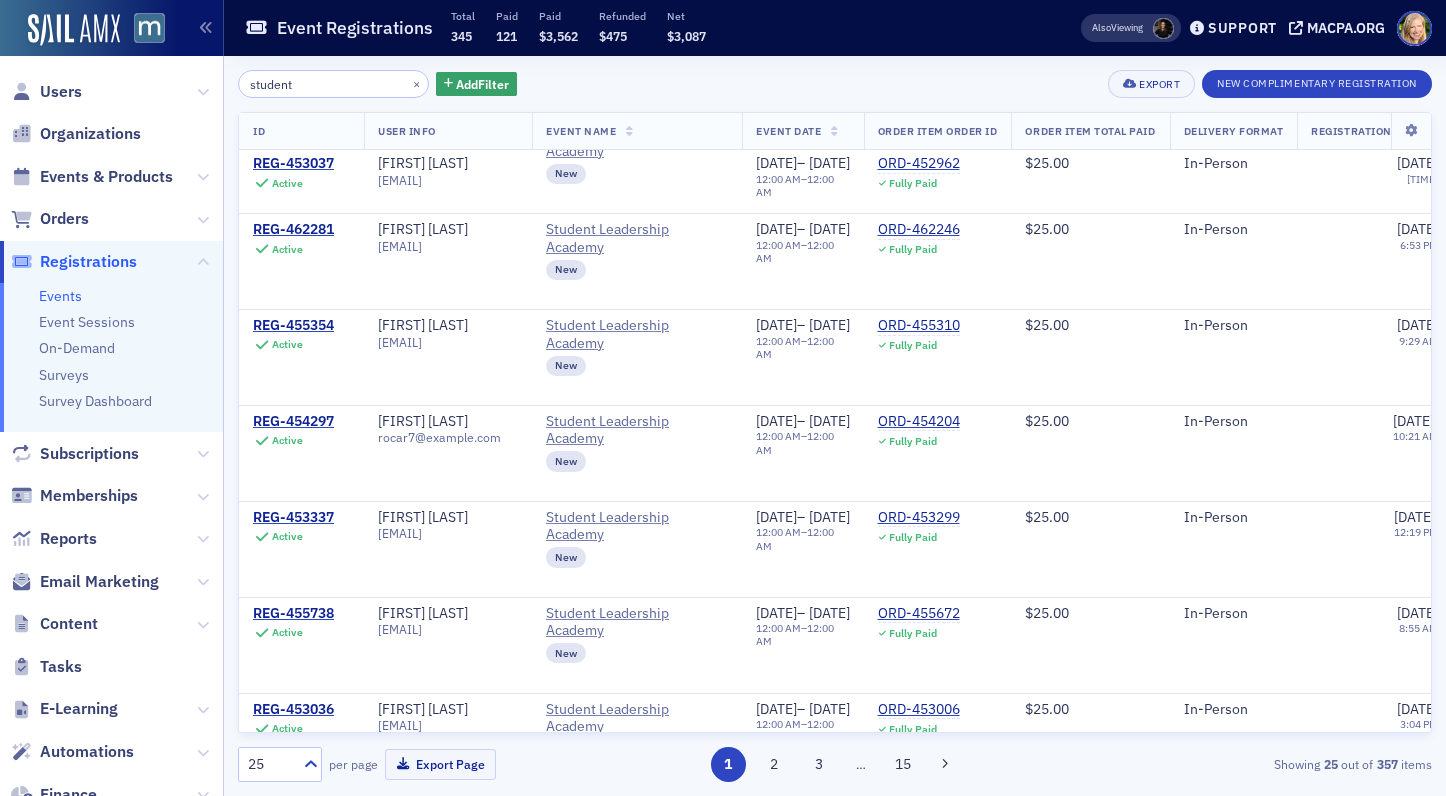 click on "Organizations" 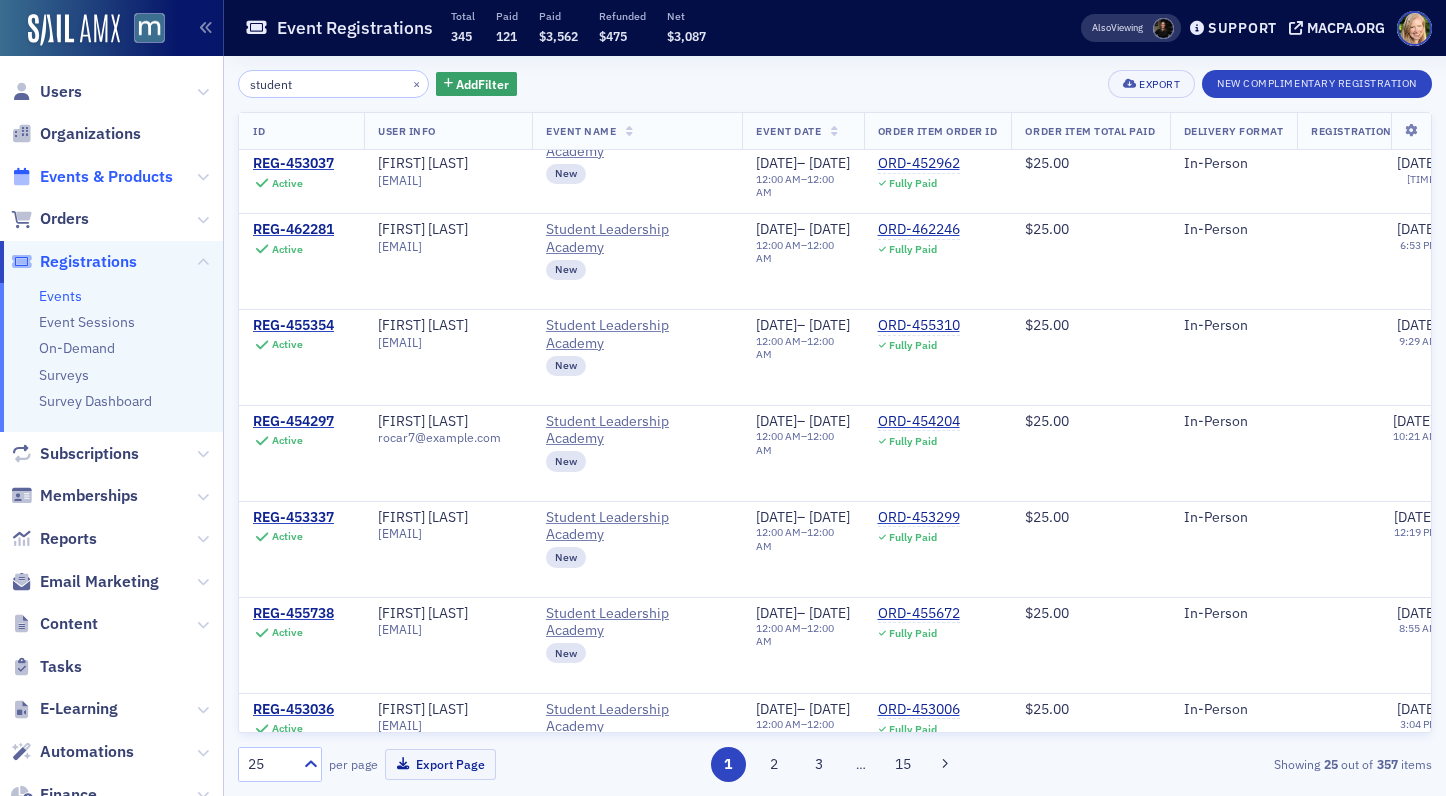click on "Events & Products" 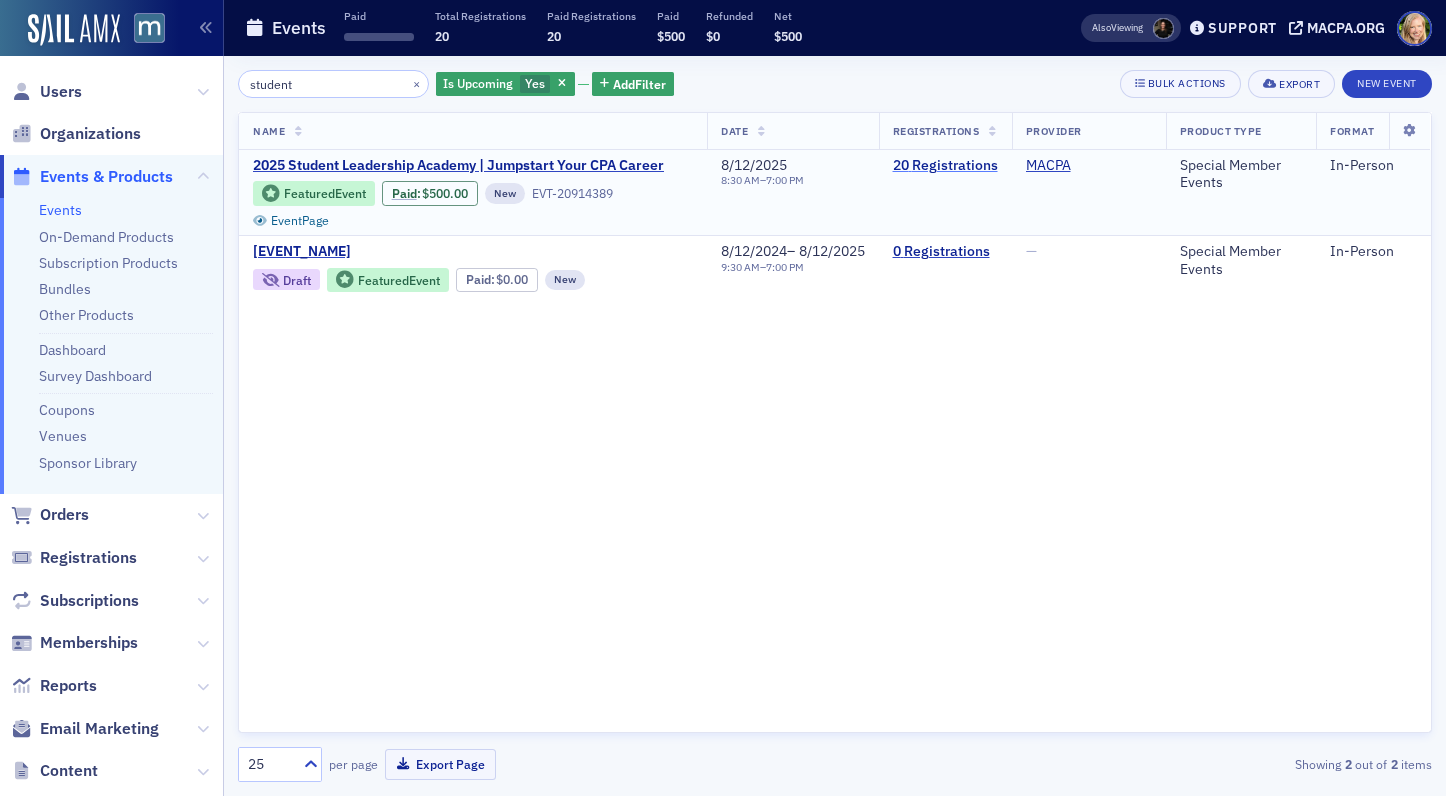 type on "student" 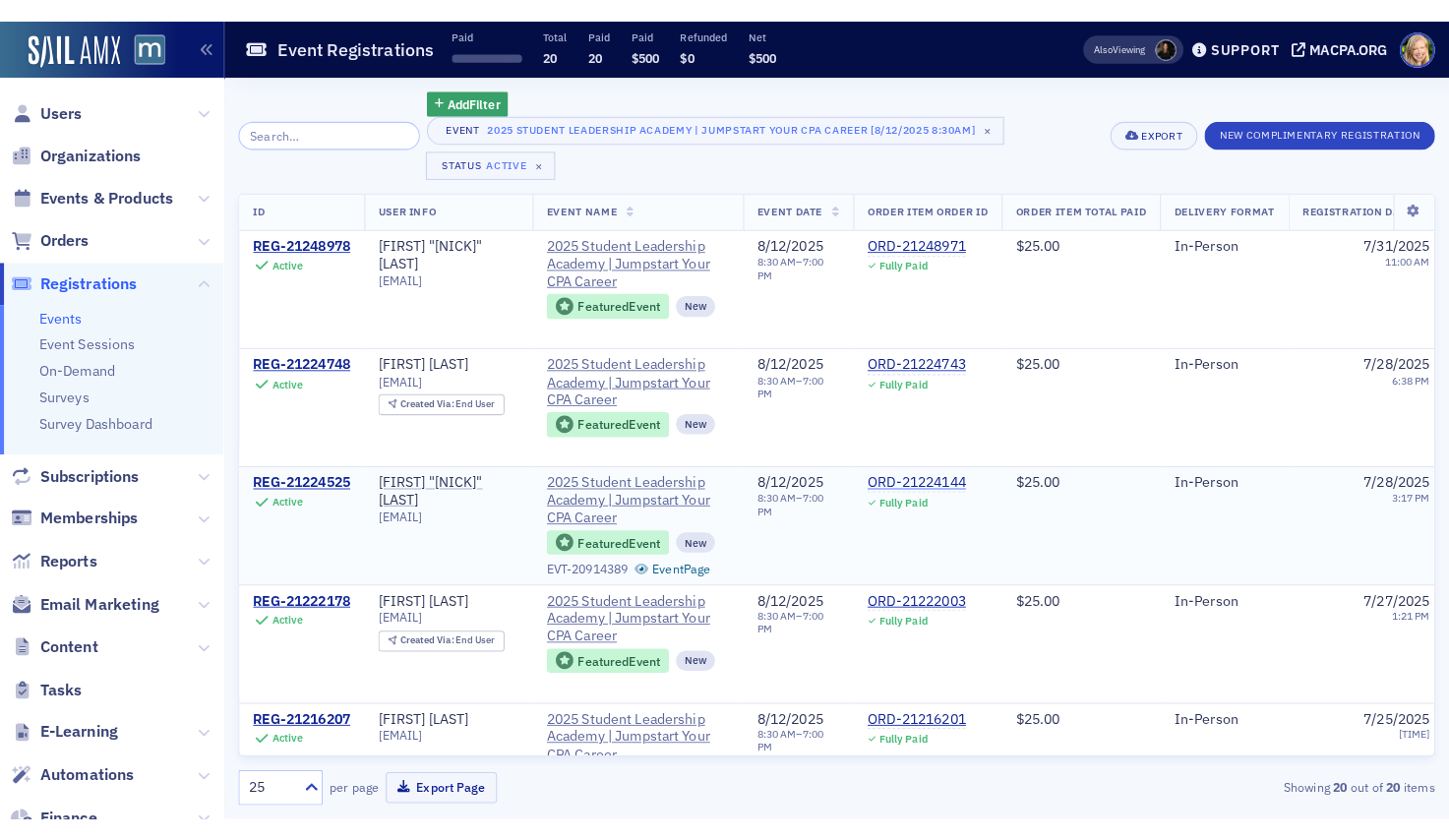 scroll, scrollTop: 1297, scrollLeft: 0, axis: vertical 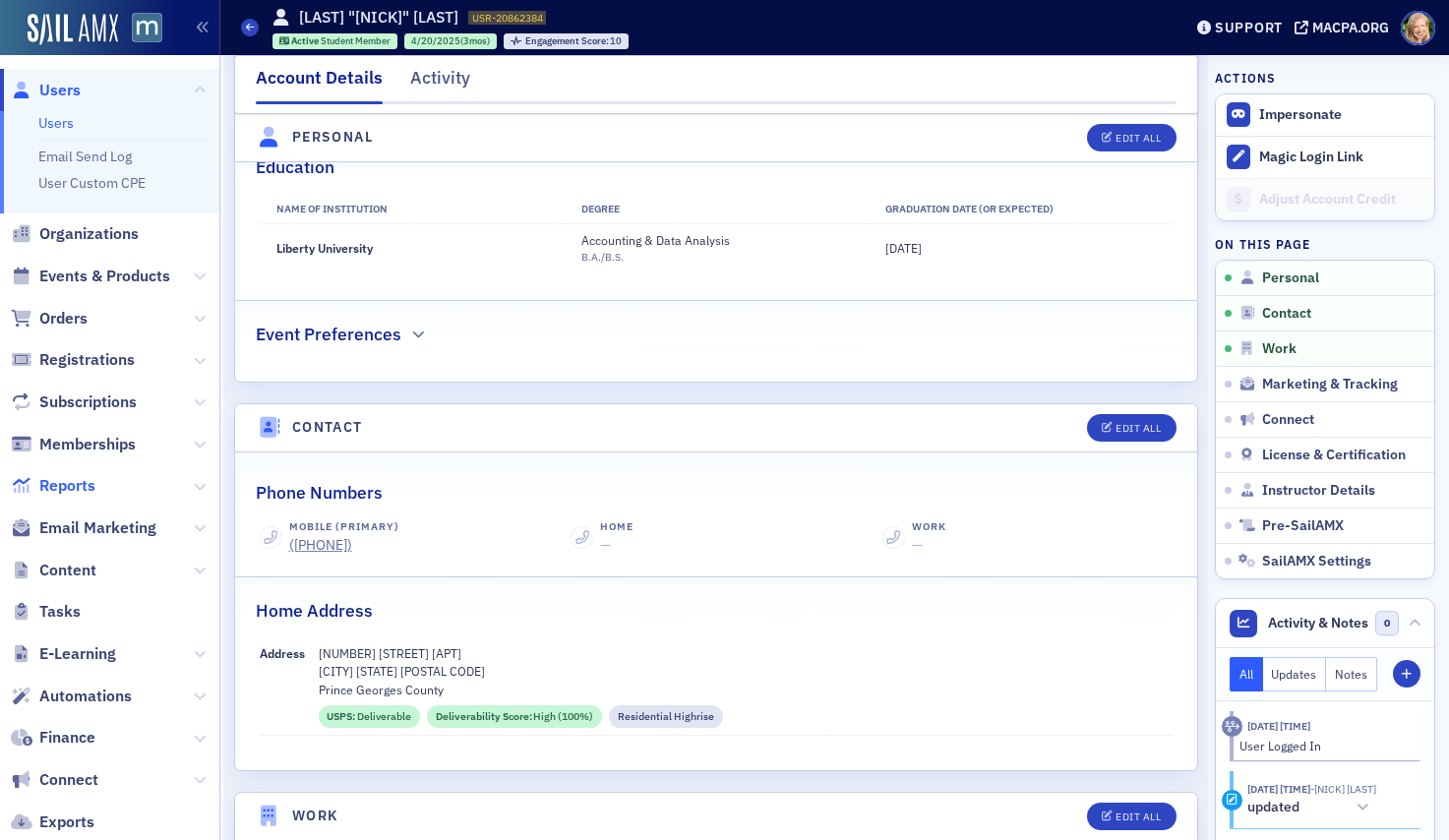 click on "Reports" 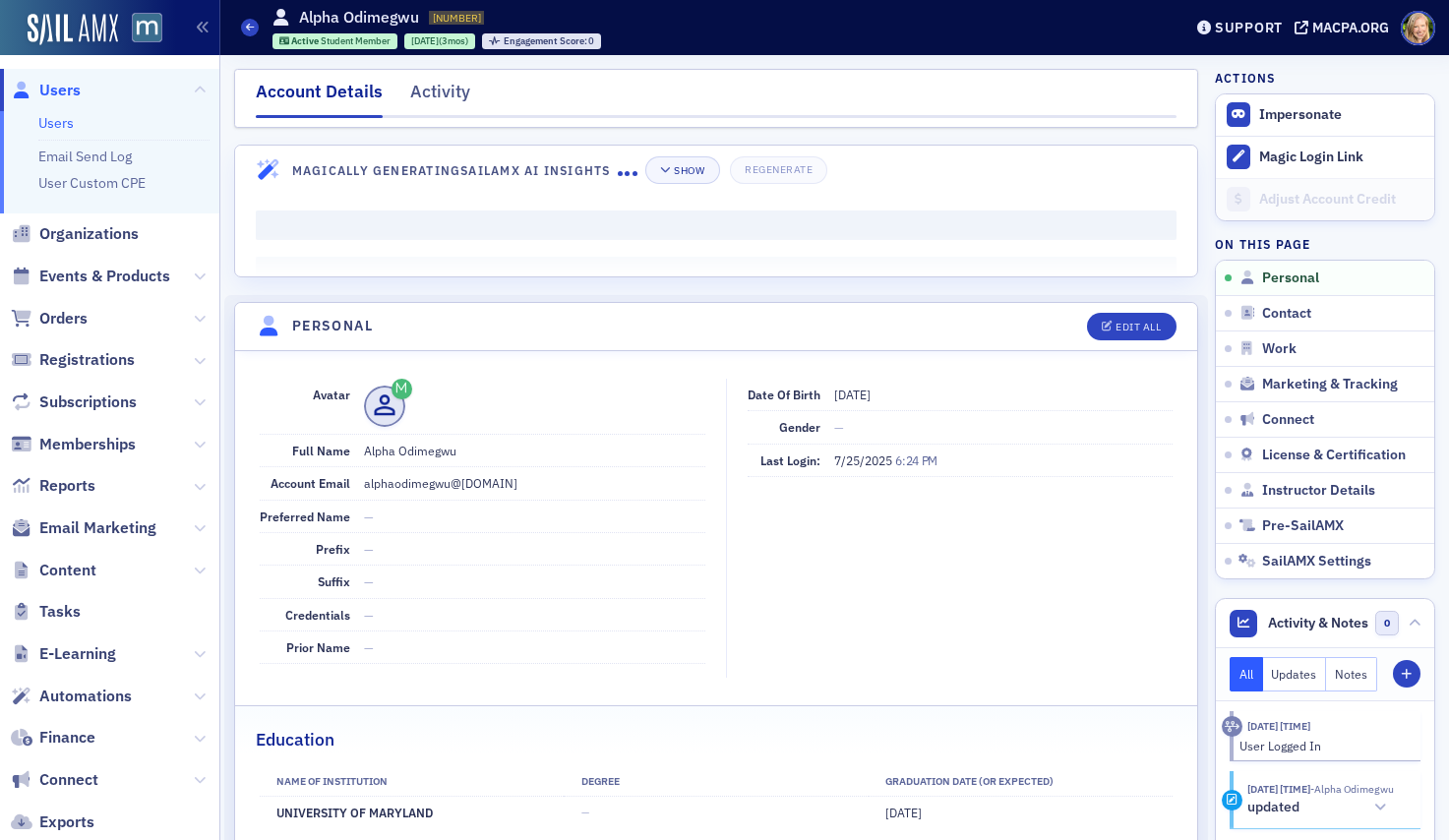 scroll, scrollTop: 0, scrollLeft: 0, axis: both 